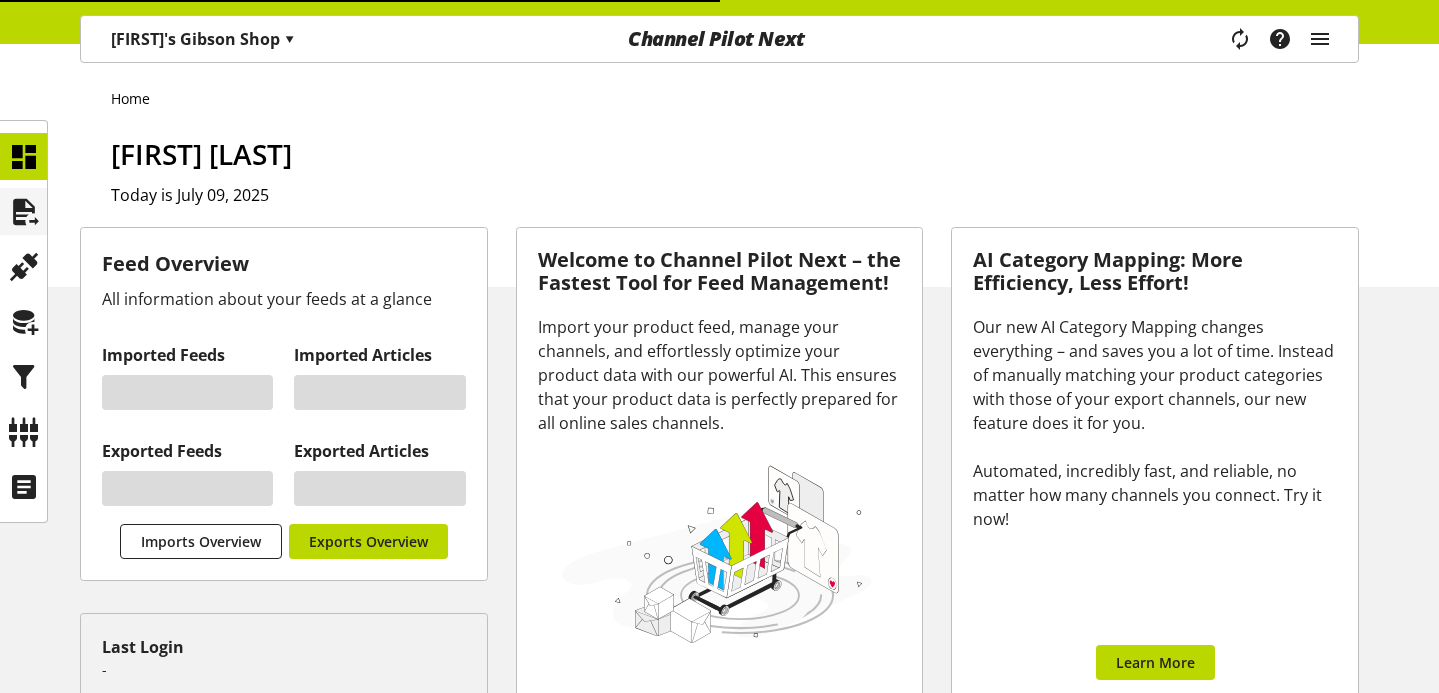 scroll, scrollTop: 0, scrollLeft: 0, axis: both 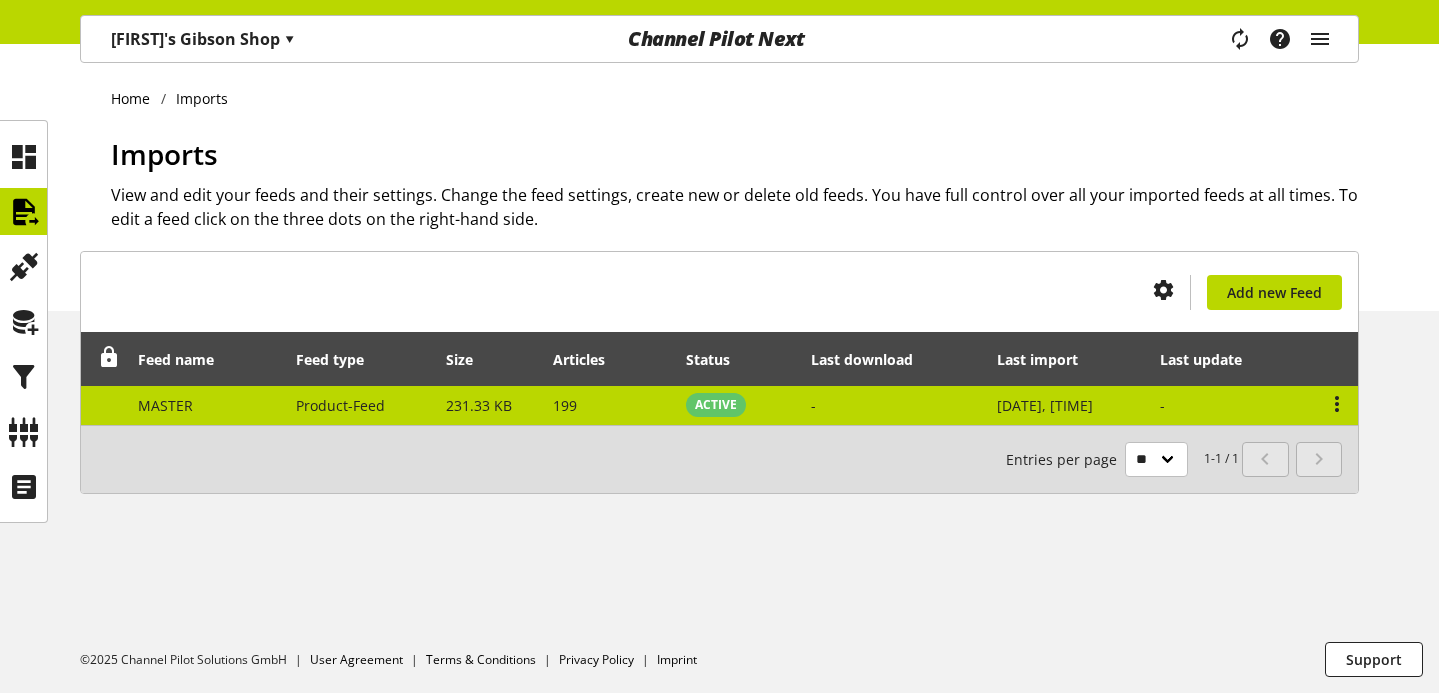 click on "199" at bounding box center (609, 405) 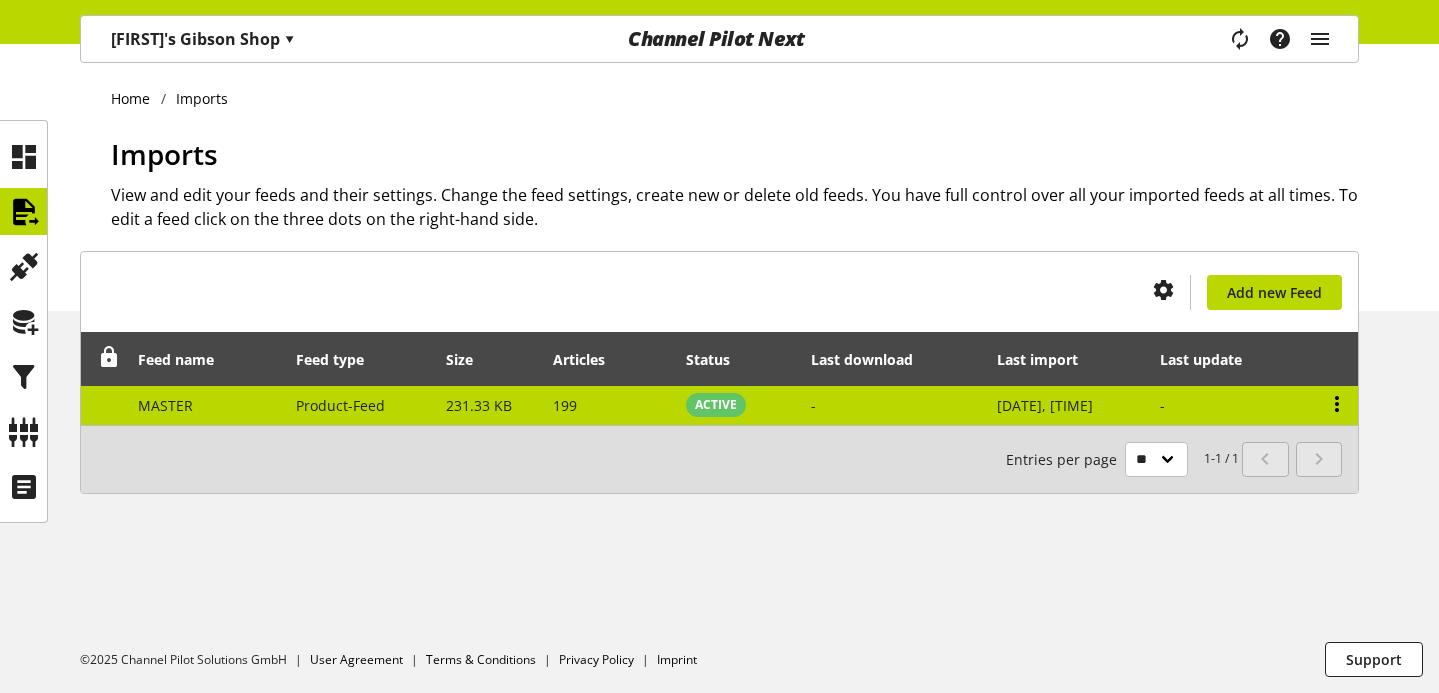 click at bounding box center [1337, 404] 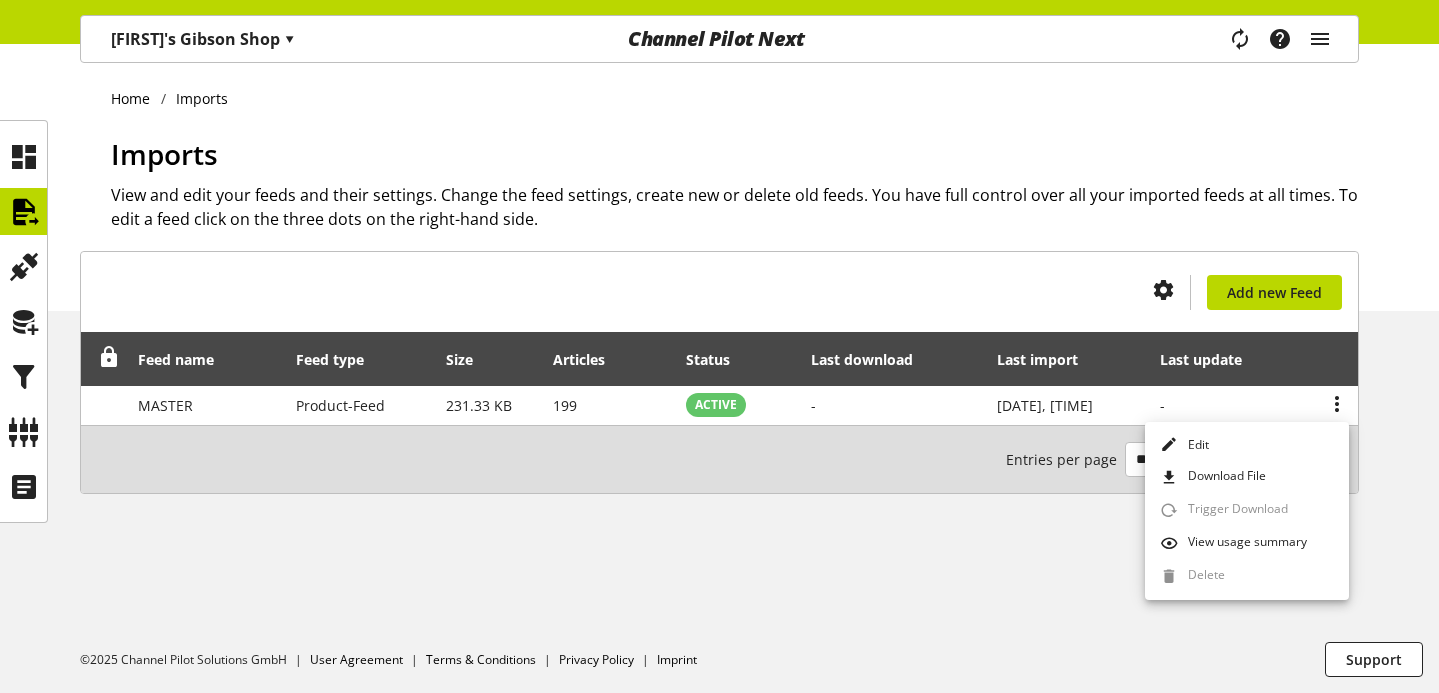 click on "You don't have permission to create an import feed. Add new Feed Feed name Feed type Size Articles Status Last download Last import Last update    MASTER Product-Feed 231.33 KB 199 ACTIVE - [DATE], [TIME] -  1-1 / 1  Entries per page ** ** ** ***" at bounding box center [719, 396] 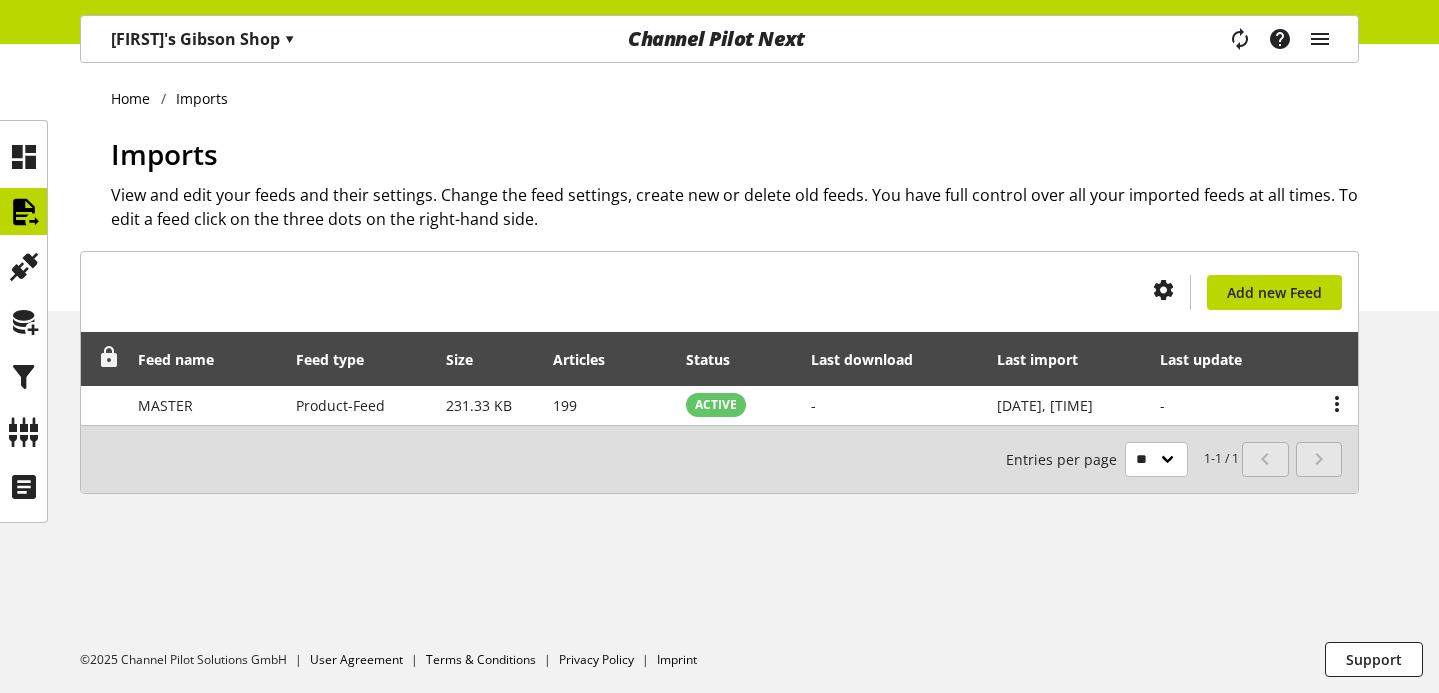 click at bounding box center (109, 357) 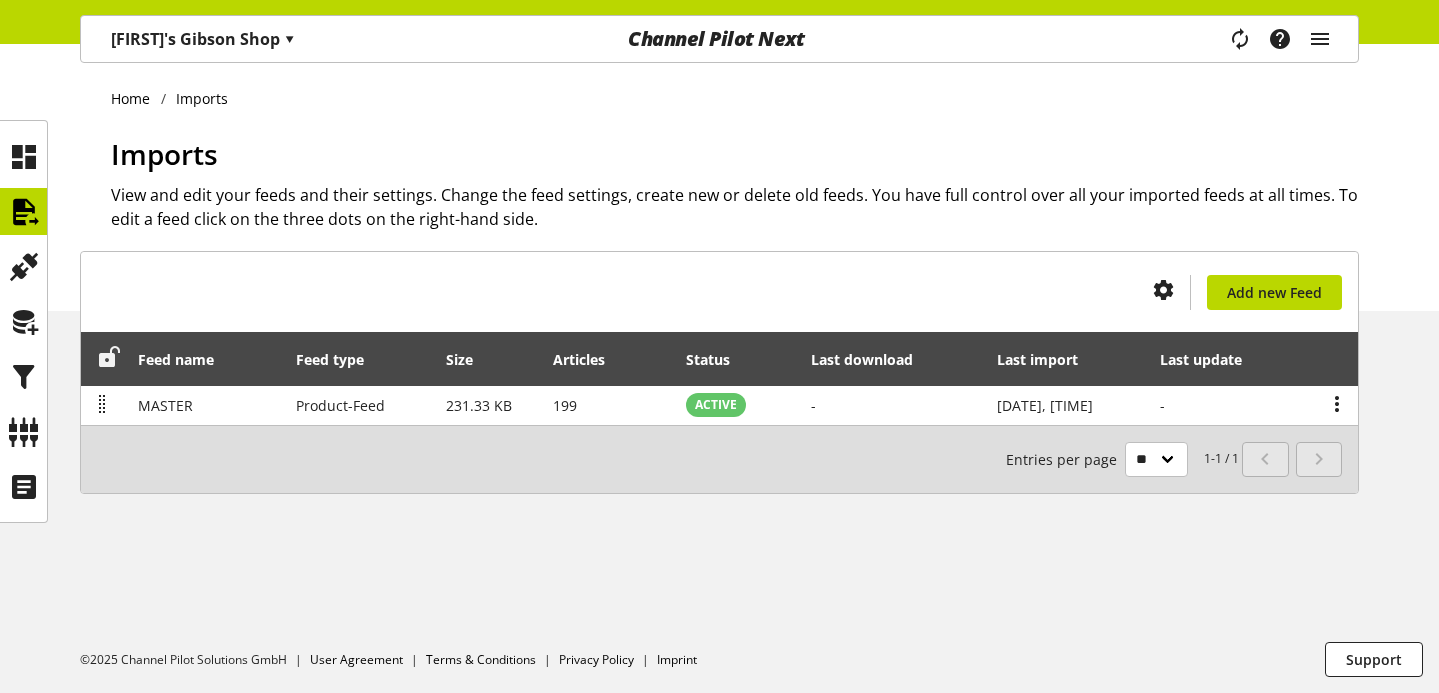 click at bounding box center [109, 357] 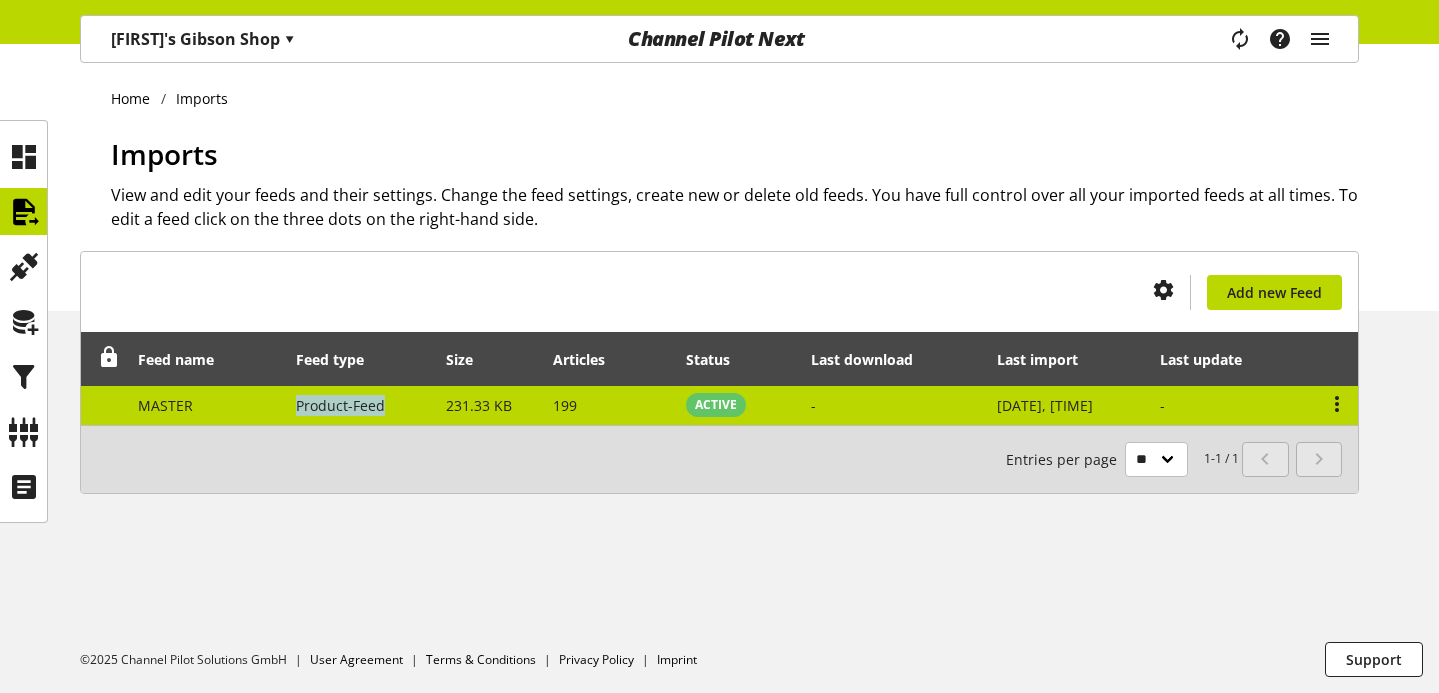 drag, startPoint x: 294, startPoint y: 408, endPoint x: 397, endPoint y: 408, distance: 103 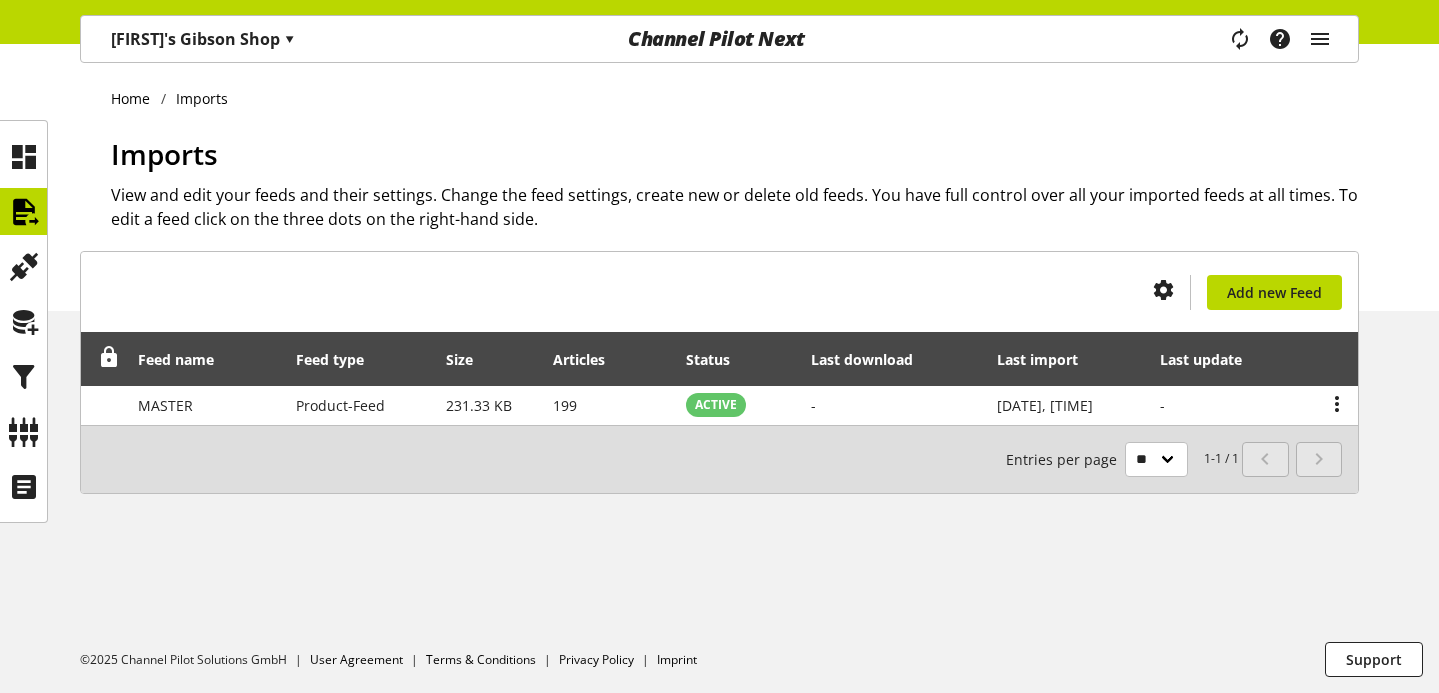 click on "Home Imports Imports View and edit your feeds and their settings. Change the feed settings, create new or delete old feeds. You have full control over all your imported feeds at all times. To edit a feed click on the three dots on the right-hand side. You don't have permission to create an import feed. Add new Feed Feed name Feed type Size Articles Status Last download Last import Last update    MASTER Product-Feed 231.33 KB 199 ACTIVE - [DATE], [TIME] -  1-1 / 1  Entries per page ** ** ** ***" at bounding box center (719, 368) 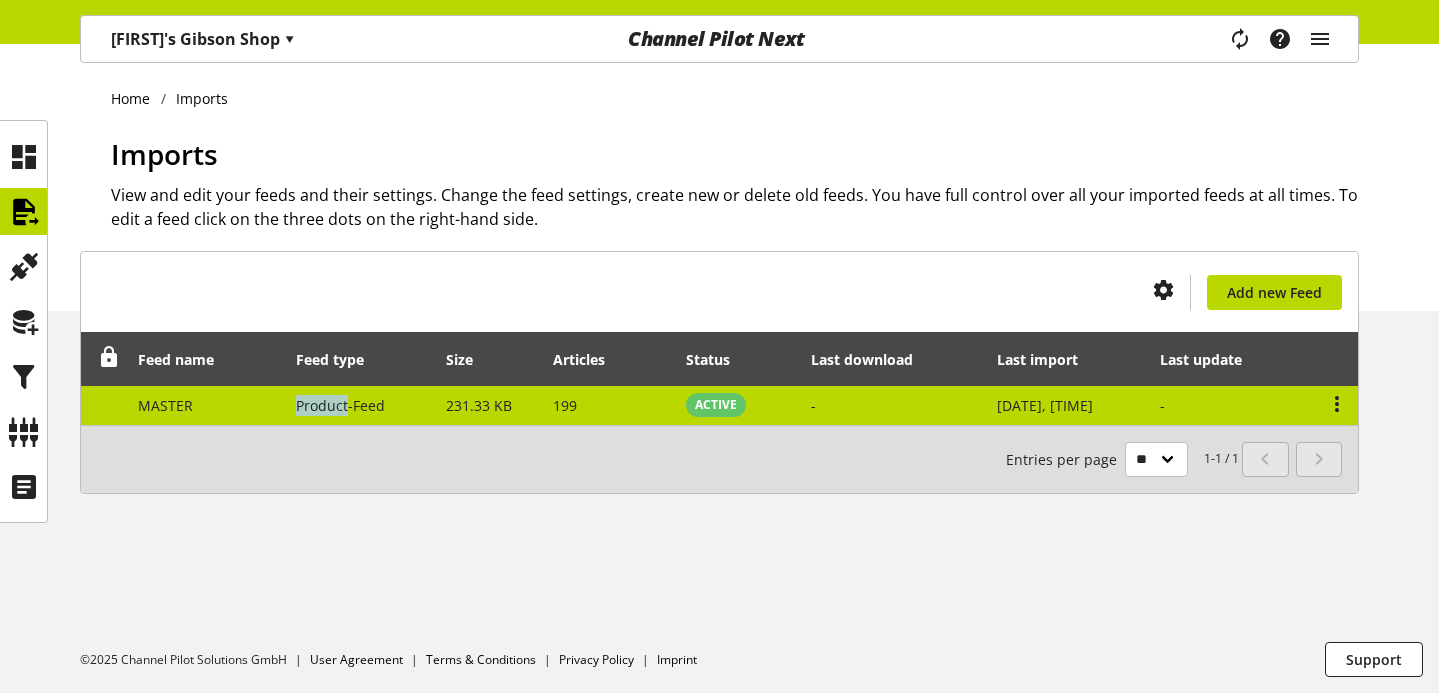 drag, startPoint x: 346, startPoint y: 409, endPoint x: 278, endPoint y: 408, distance: 68.007355 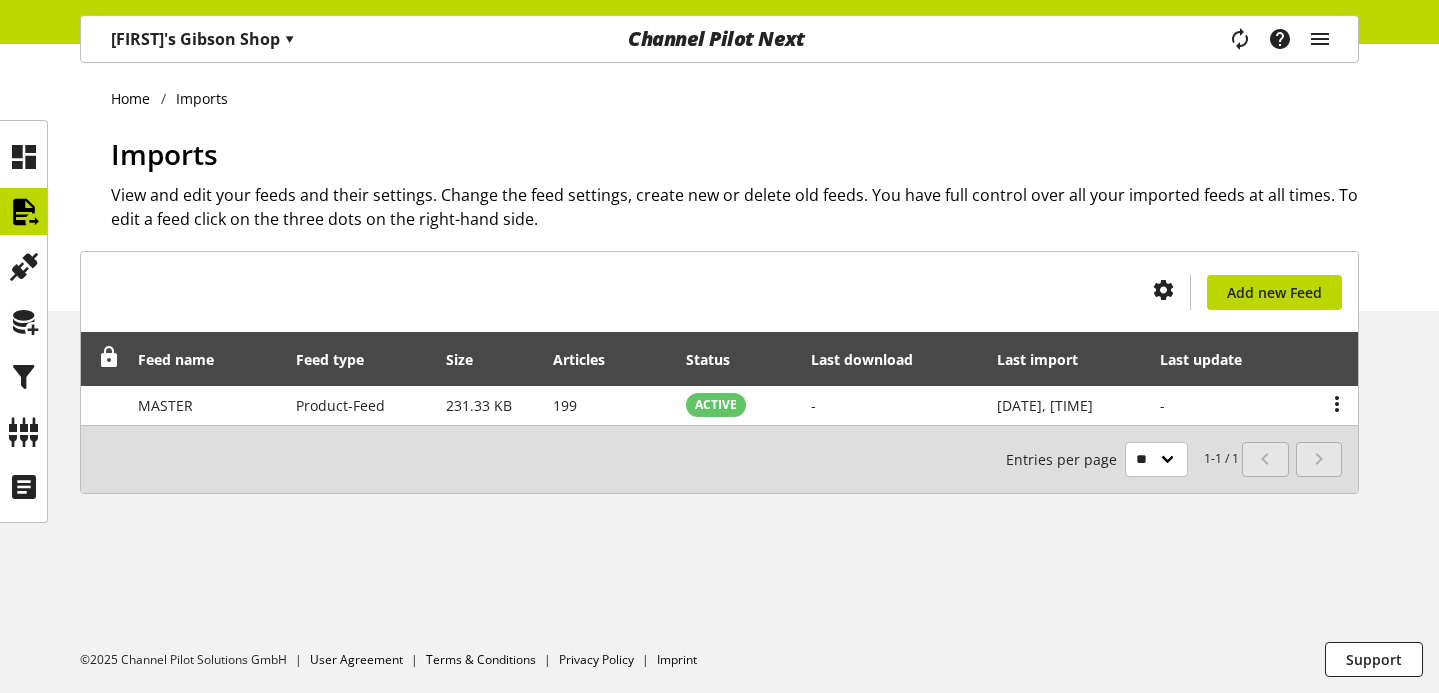 click on "1-1 / 1  Entries per page ** ** ** ***" at bounding box center (719, 459) 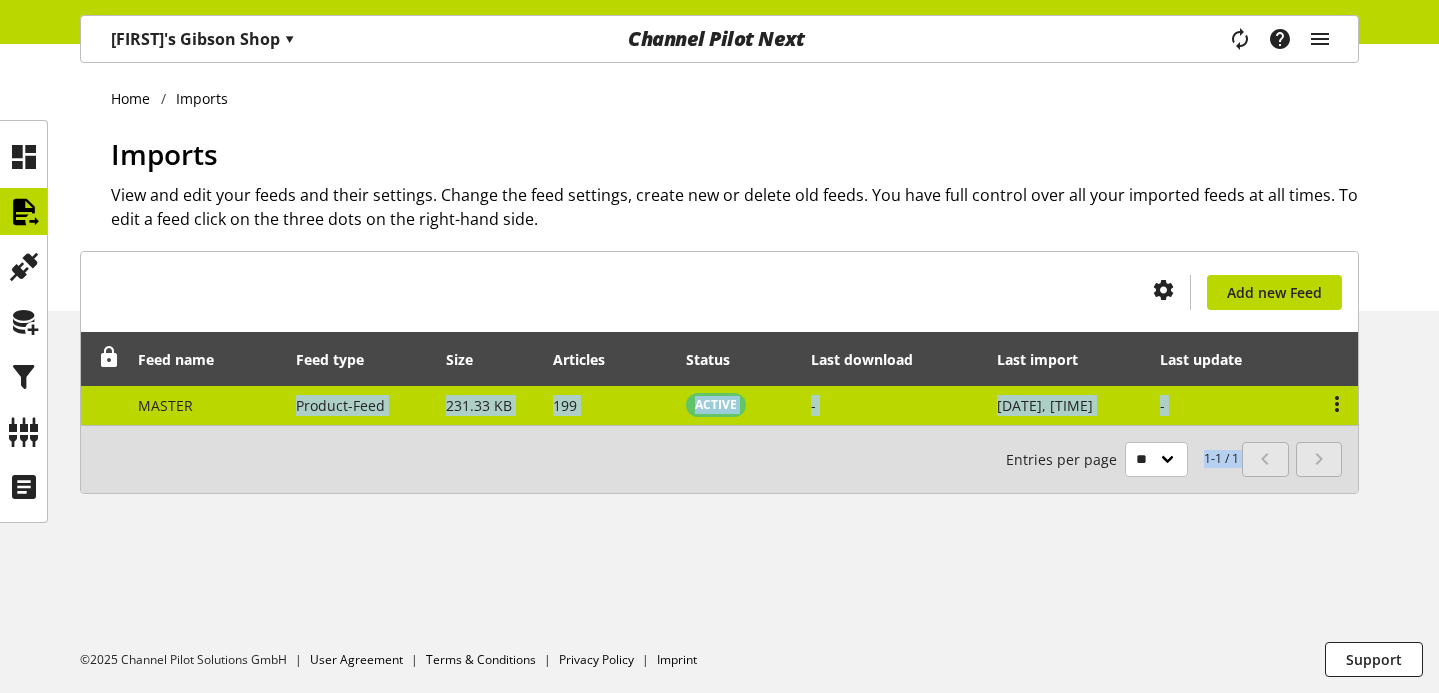 drag, startPoint x: 402, startPoint y: 425, endPoint x: 274, endPoint y: 406, distance: 129.40247 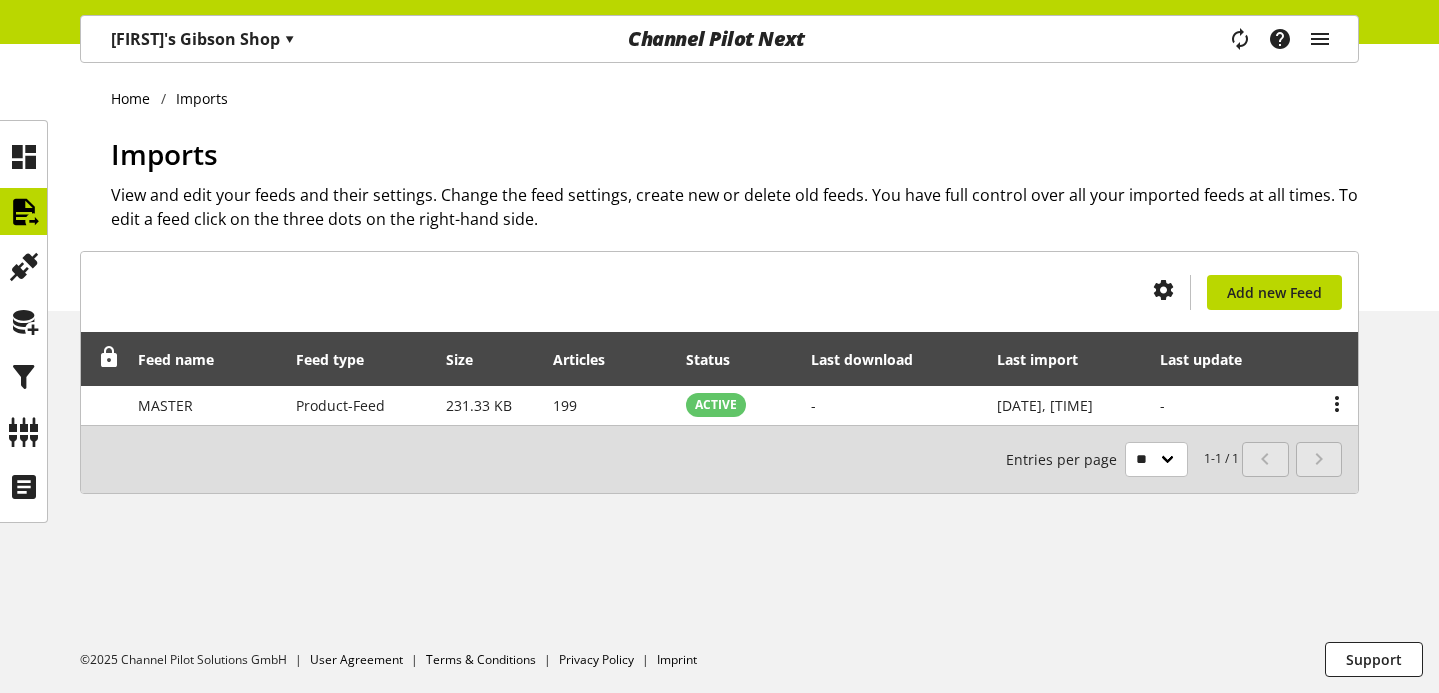 click on "You don't have permission to create an import feed. Add new Feed Feed name Feed type Size Articles Status Last download Last import Last update    MASTER Product-Feed 231.33 KB 199 ACTIVE - [DATE], [TIME] -  1-1 / 1  Entries per page ** ** ** ***" at bounding box center [719, 396] 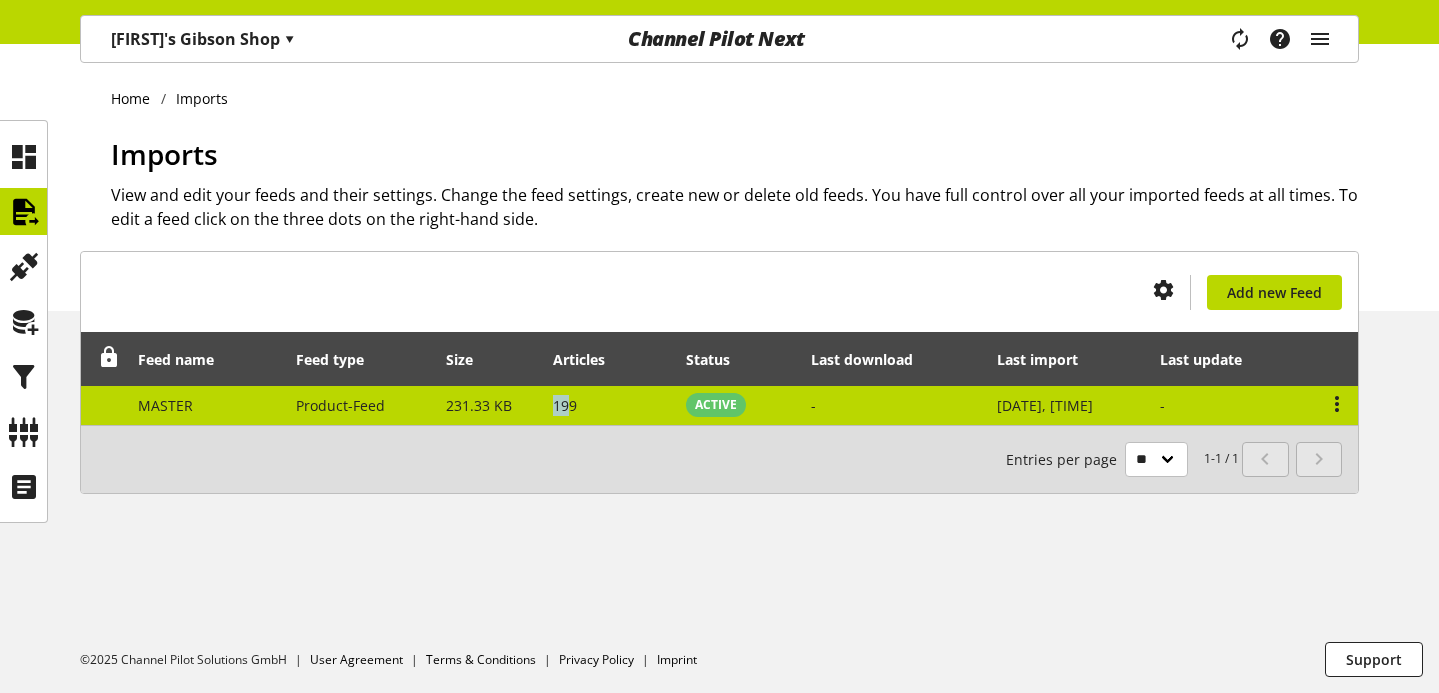 drag, startPoint x: 569, startPoint y: 412, endPoint x: 551, endPoint y: 410, distance: 18.110771 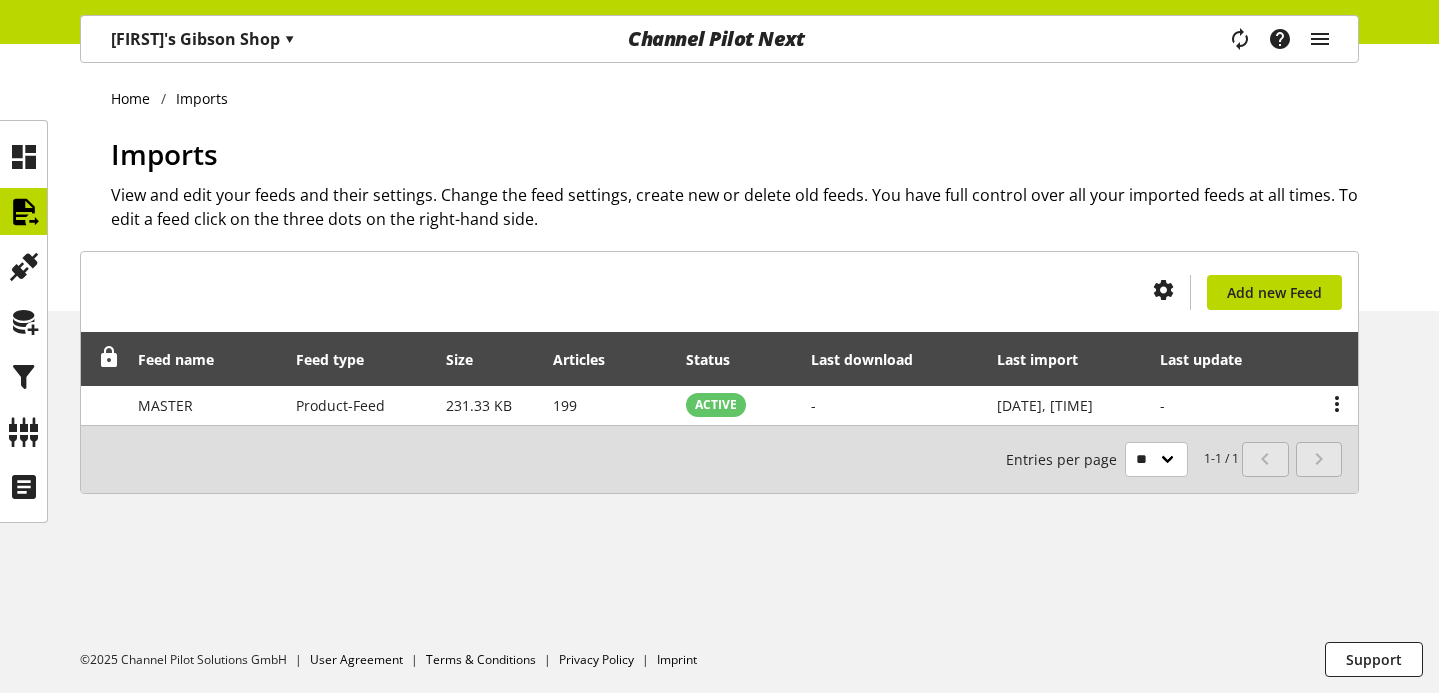 click on "Imports View and edit your feeds and their settings. Change the feed settings, create new or delete old feeds. You have full control over all your imported feeds at all times. To edit a feed click on the three dots on the right-hand side." at bounding box center (735, 222) 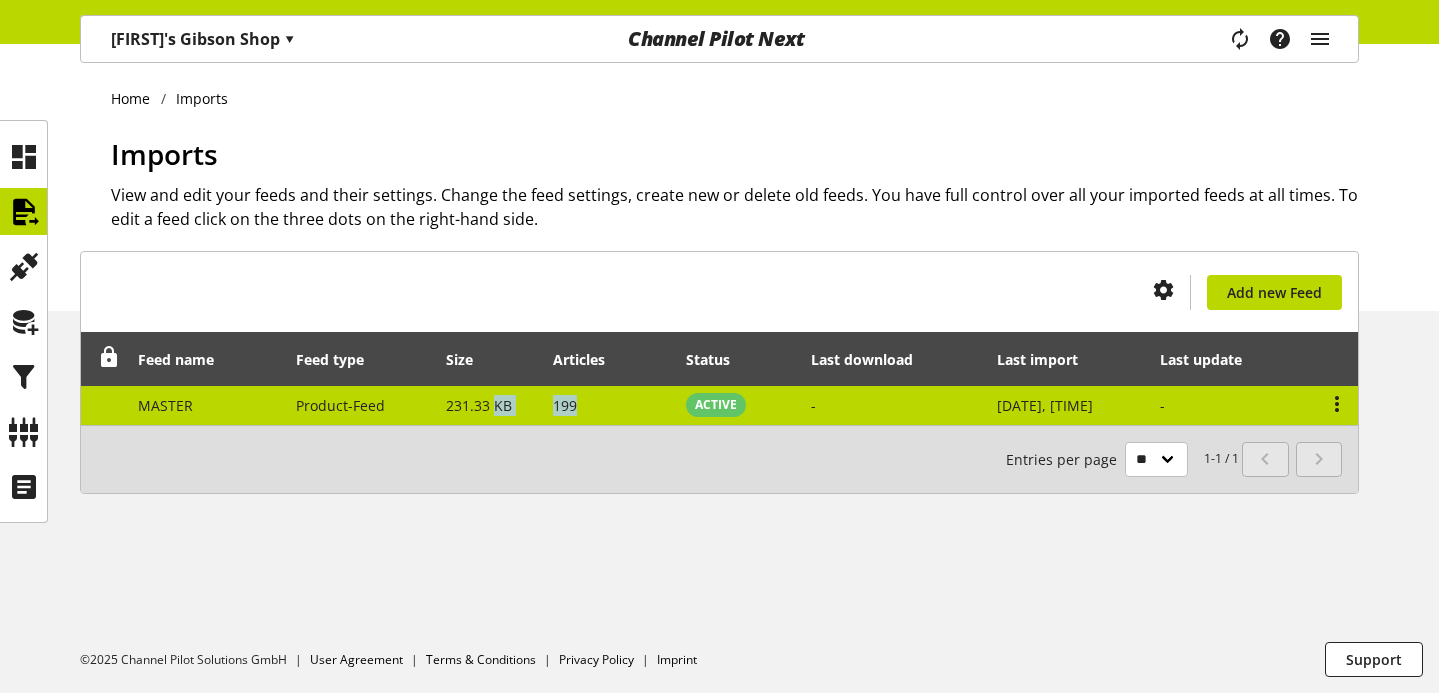drag, startPoint x: 576, startPoint y: 407, endPoint x: 491, endPoint y: 407, distance: 85 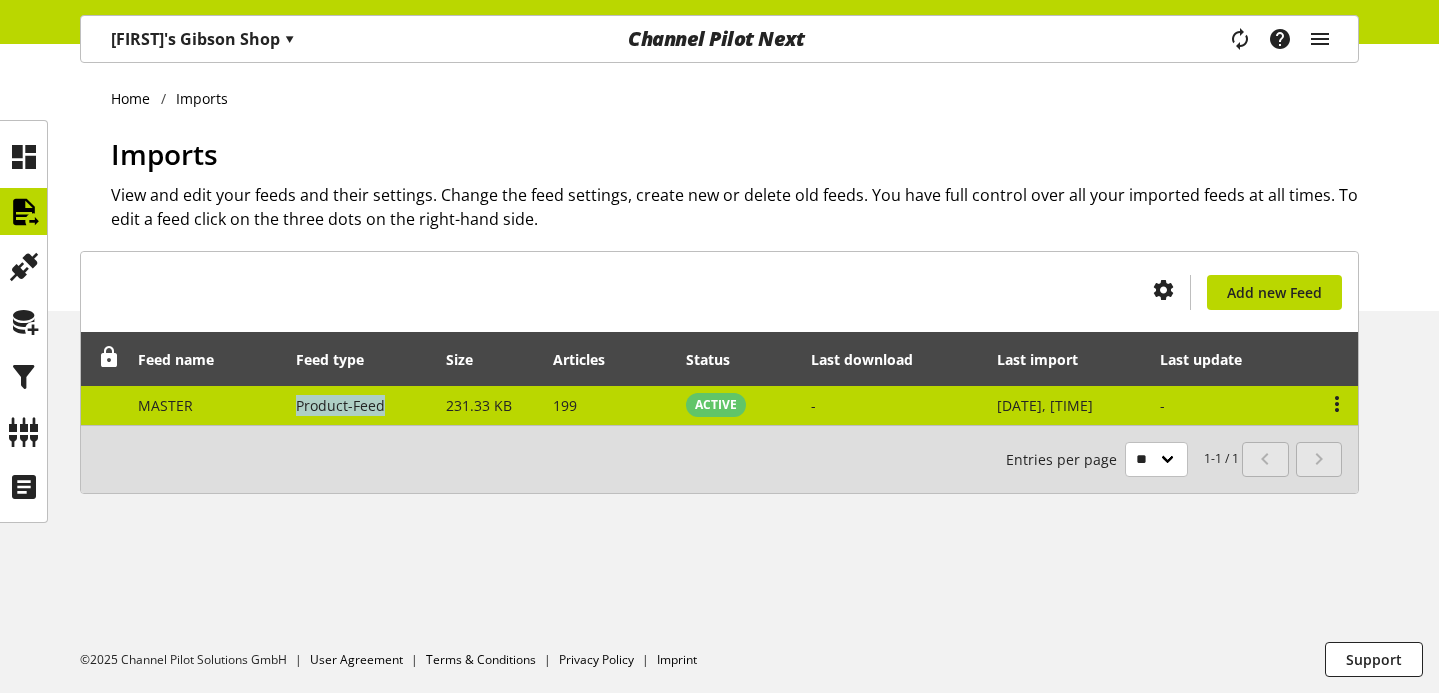 drag, startPoint x: 278, startPoint y: 401, endPoint x: 452, endPoint y: 406, distance: 174.07182 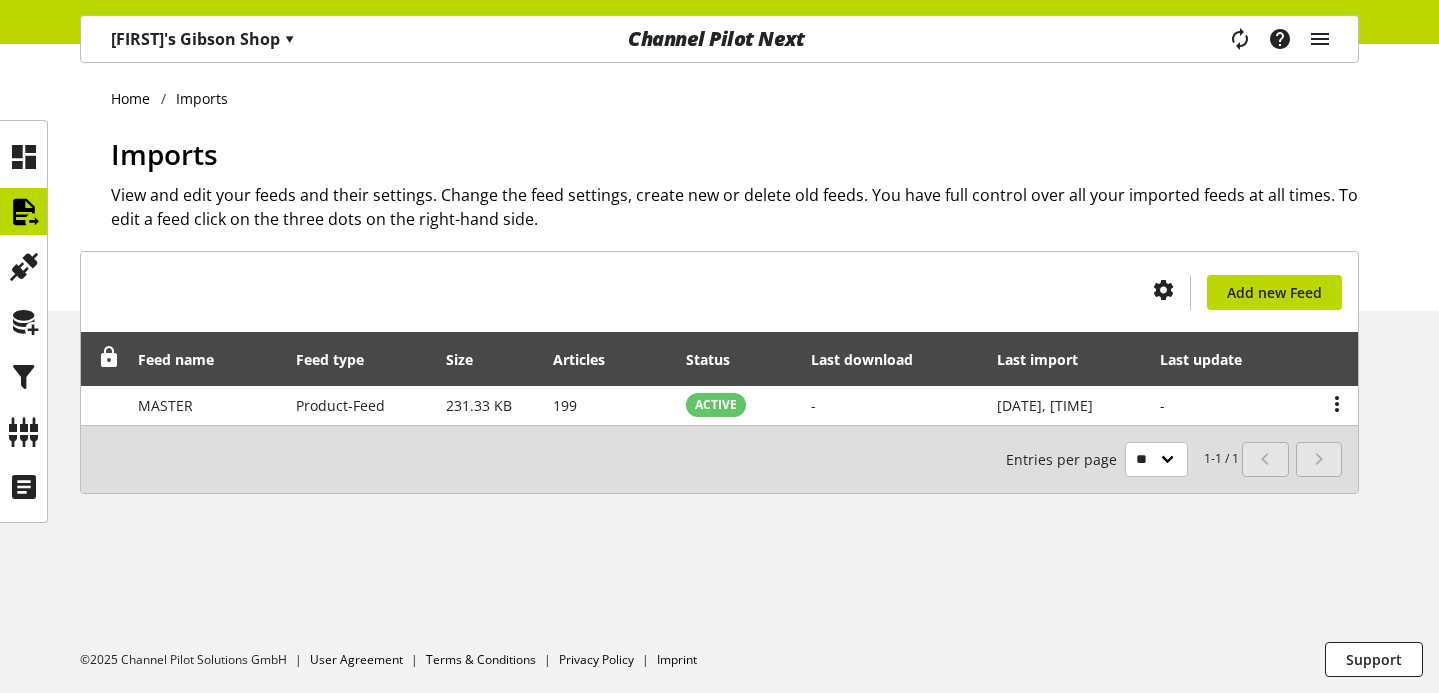 click on "1-1 / 1  Entries per page ** ** ** ***" at bounding box center (719, 459) 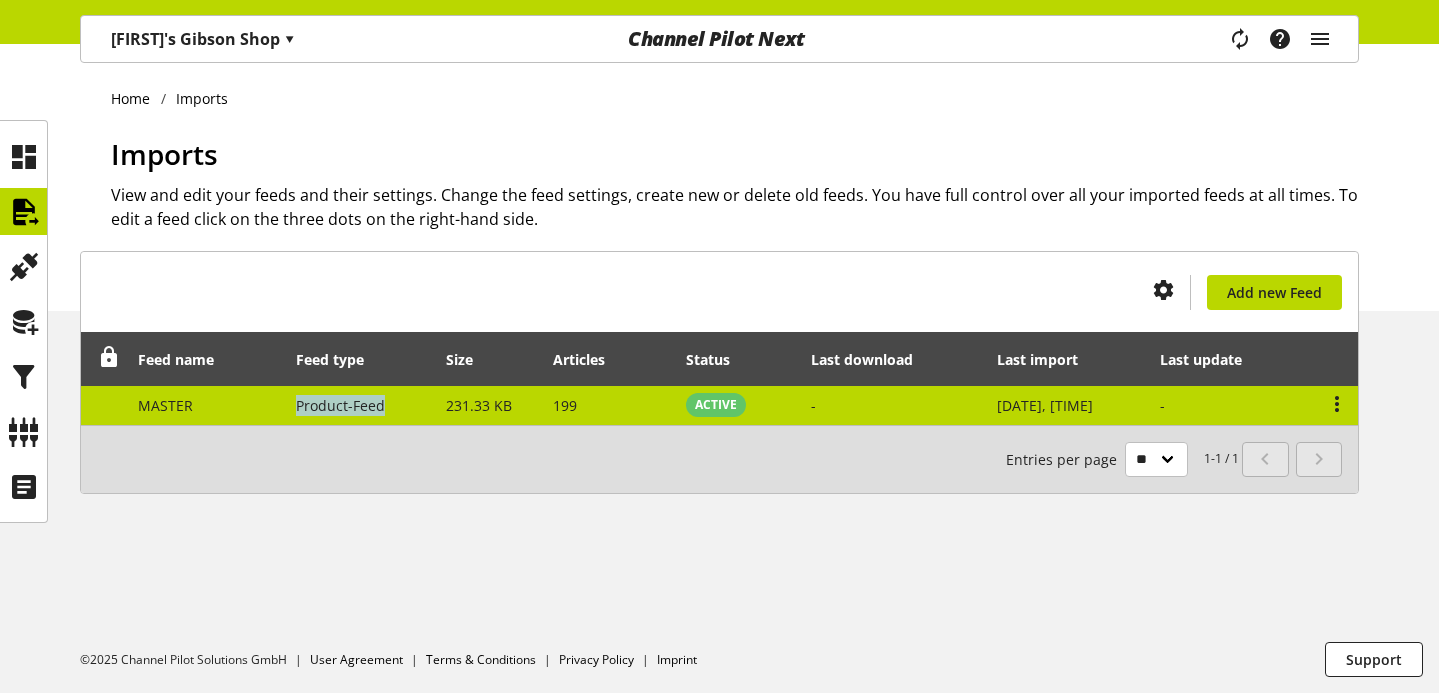 drag, startPoint x: 281, startPoint y: 403, endPoint x: 387, endPoint y: 410, distance: 106.23088 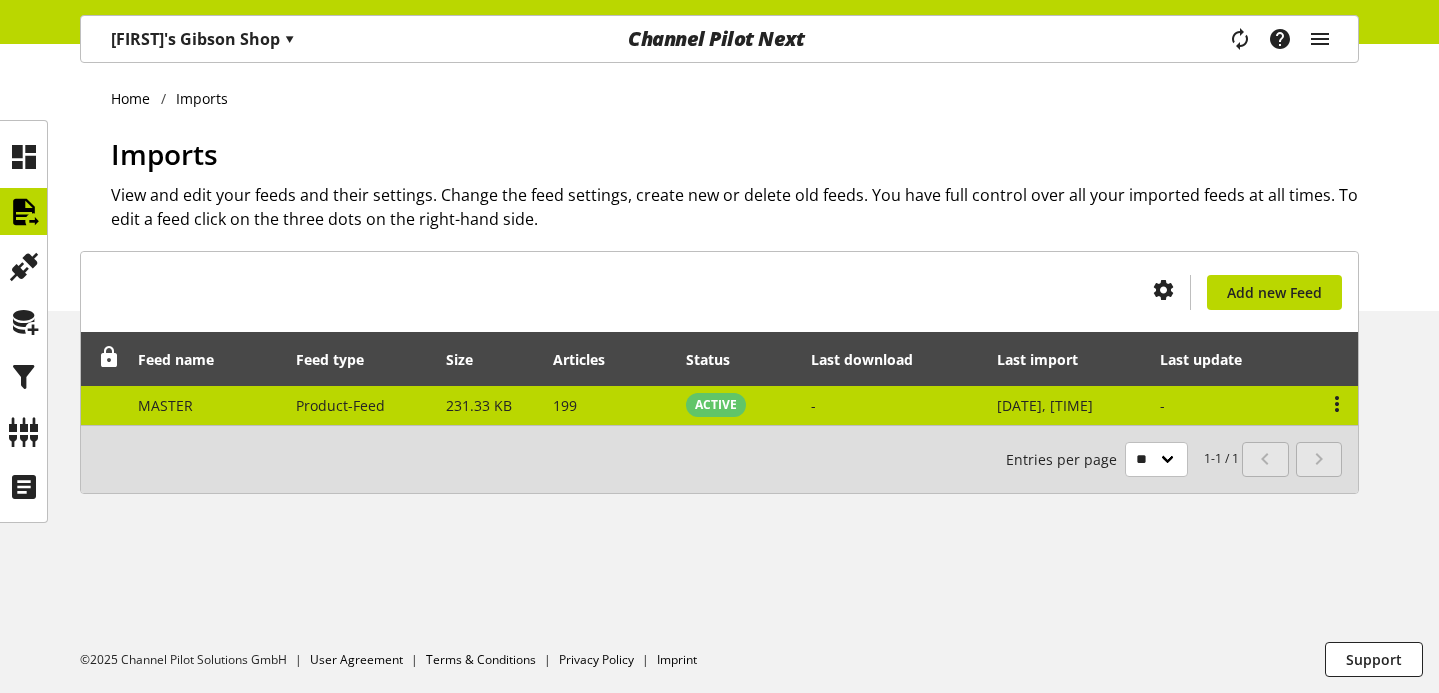 click on "Product-Feed" at bounding box center [360, 405] 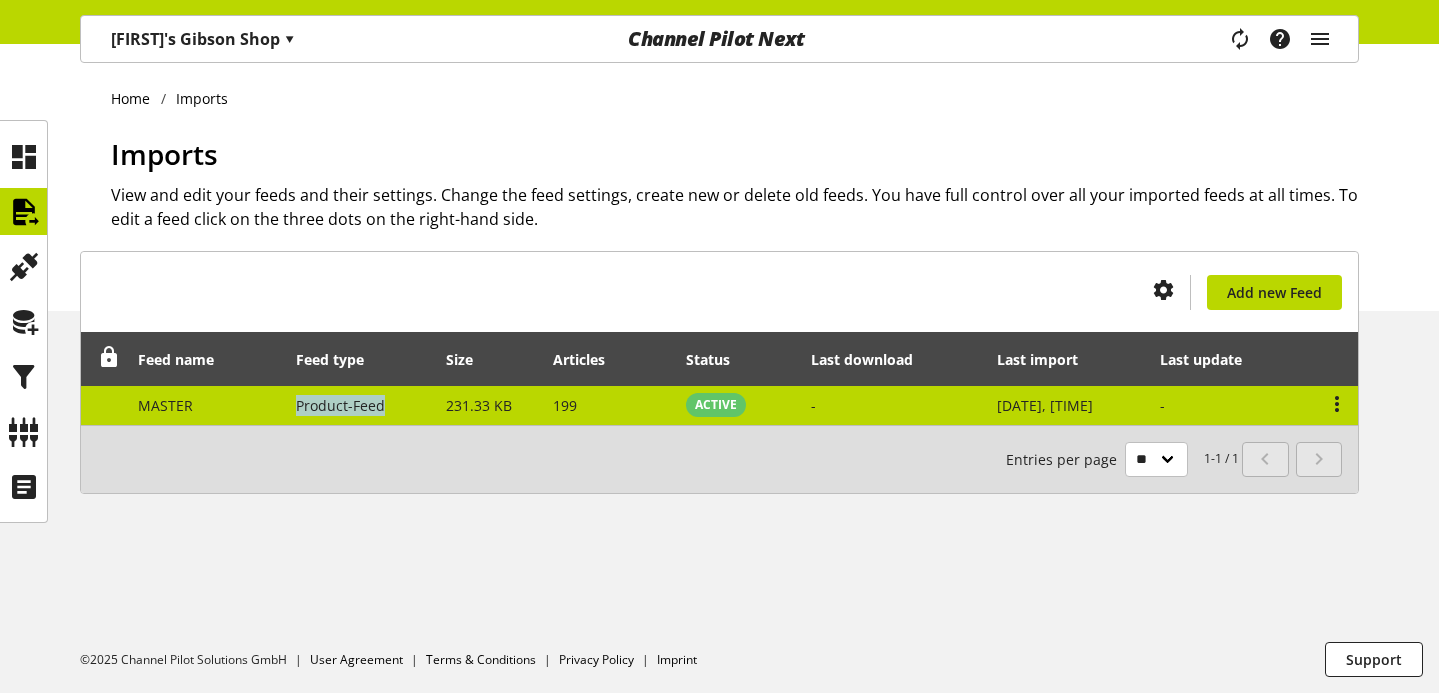 drag, startPoint x: 287, startPoint y: 403, endPoint x: 434, endPoint y: 403, distance: 147 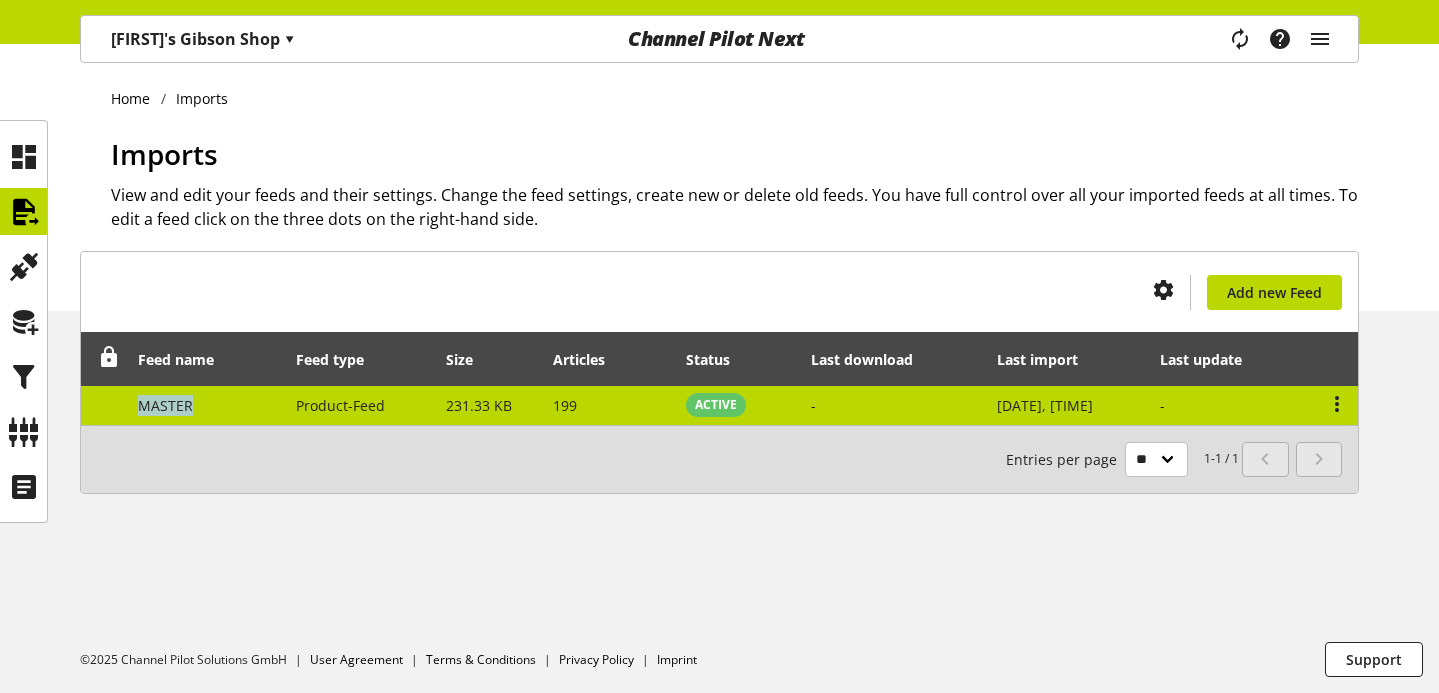 drag, startPoint x: 213, startPoint y: 404, endPoint x: 124, endPoint y: 404, distance: 89 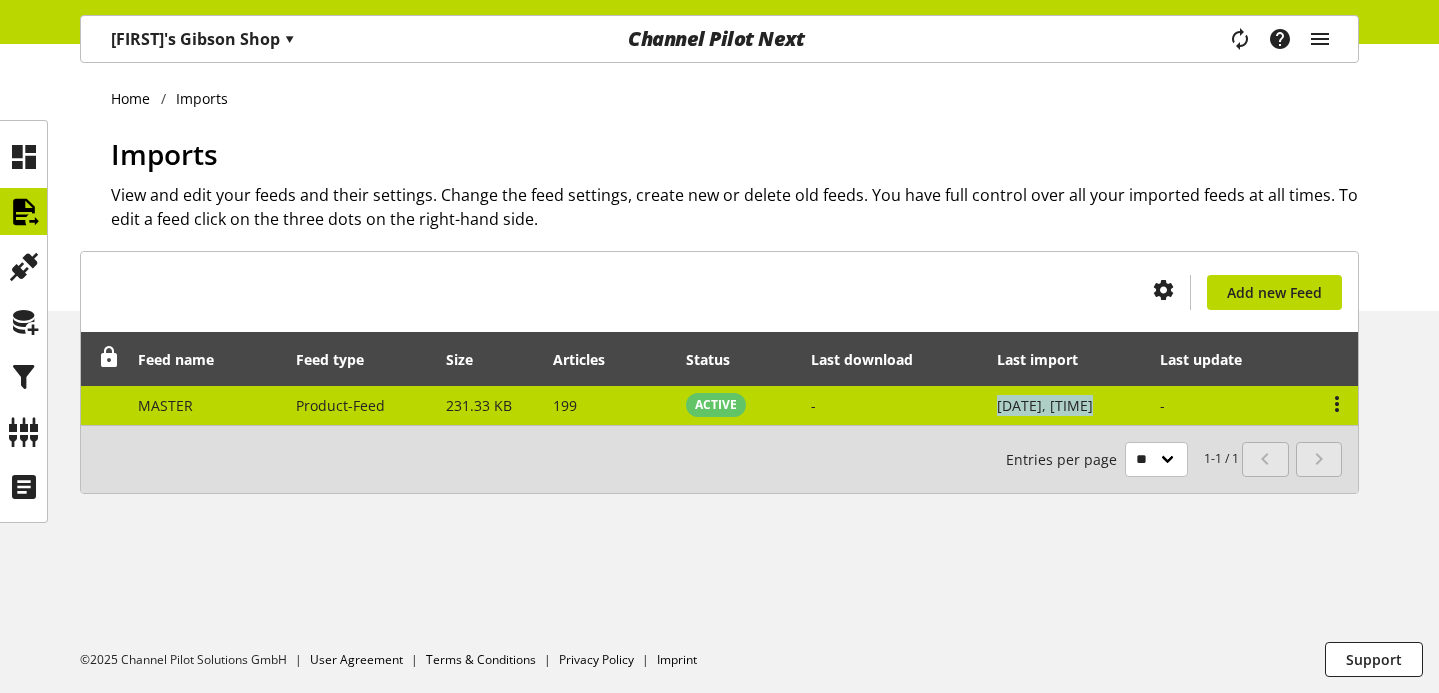 drag, startPoint x: 966, startPoint y: 408, endPoint x: 1162, endPoint y: 407, distance: 196.00255 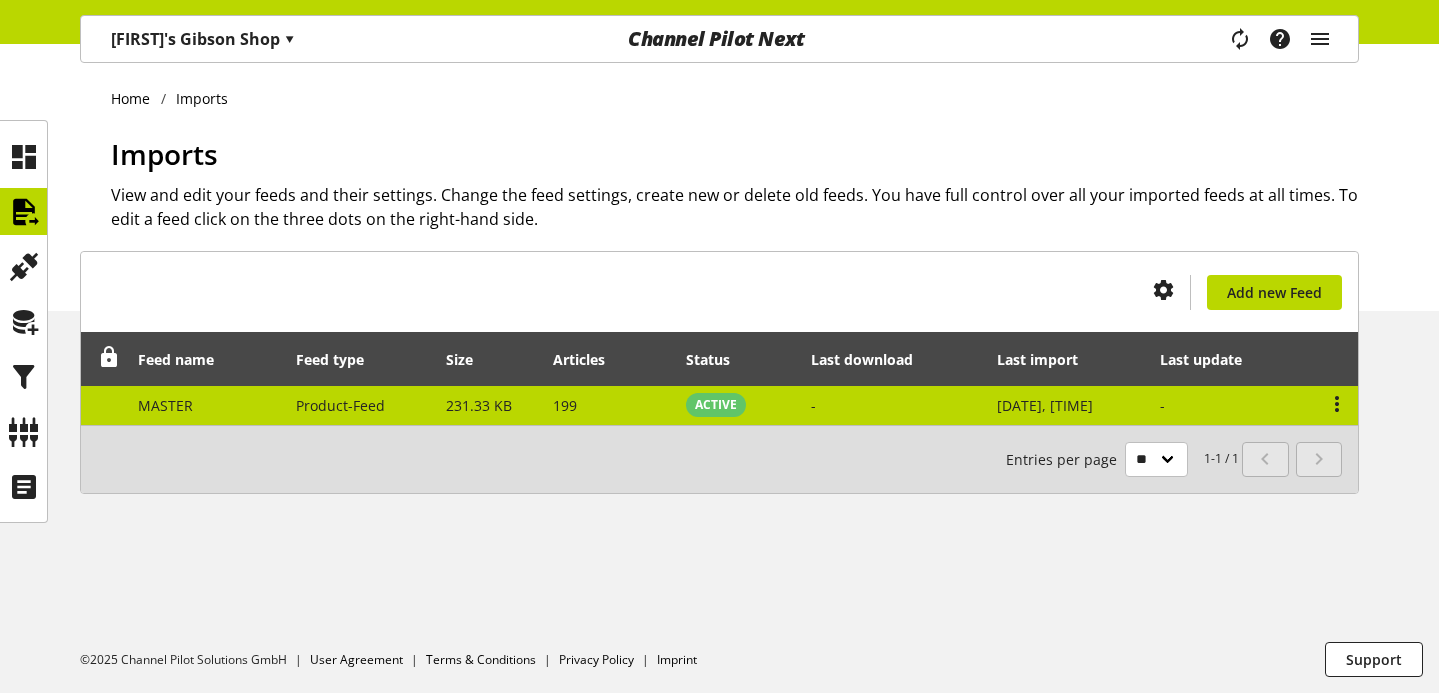 drag, startPoint x: 922, startPoint y: 401, endPoint x: 1176, endPoint y: 401, distance: 254 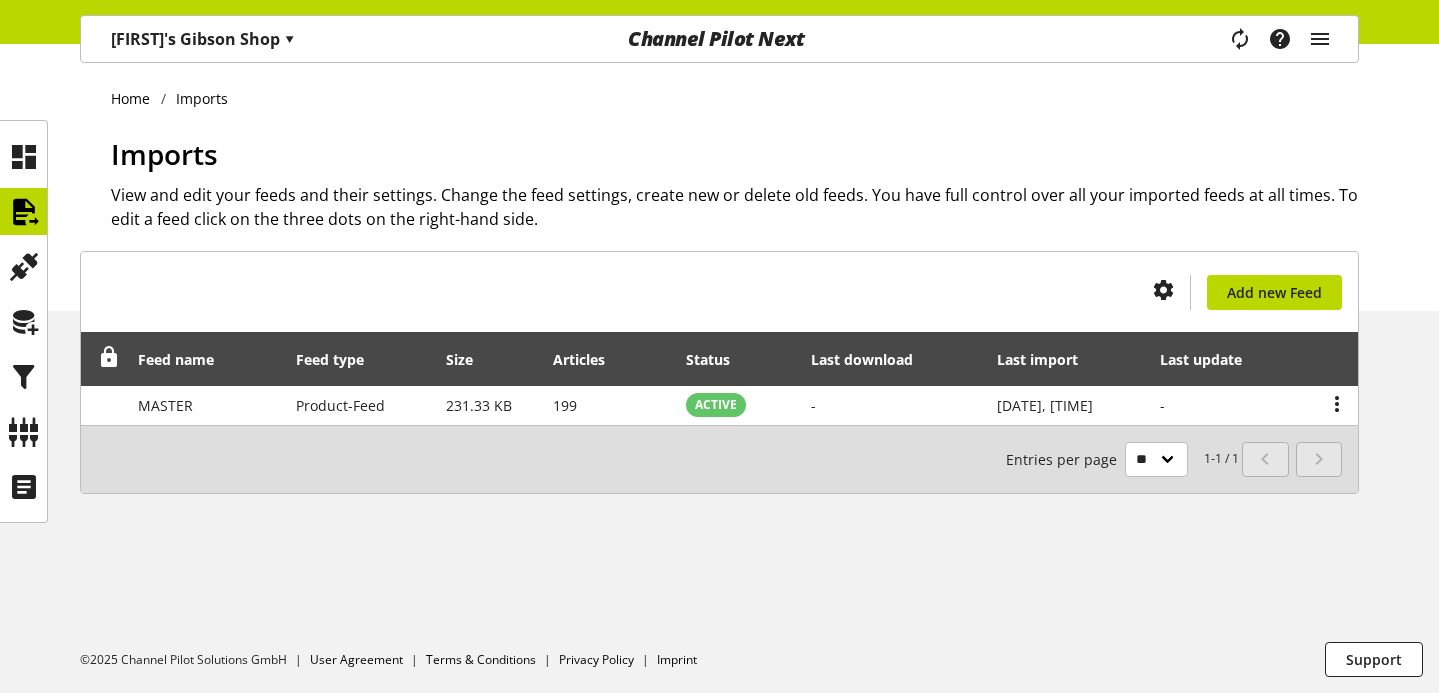 click on "Imports View and edit your feeds and their settings. Change the feed settings, create new or delete old feeds. You have full control over all your imported feeds at all times. To edit a feed click on the three dots on the right-hand side." at bounding box center [735, 222] 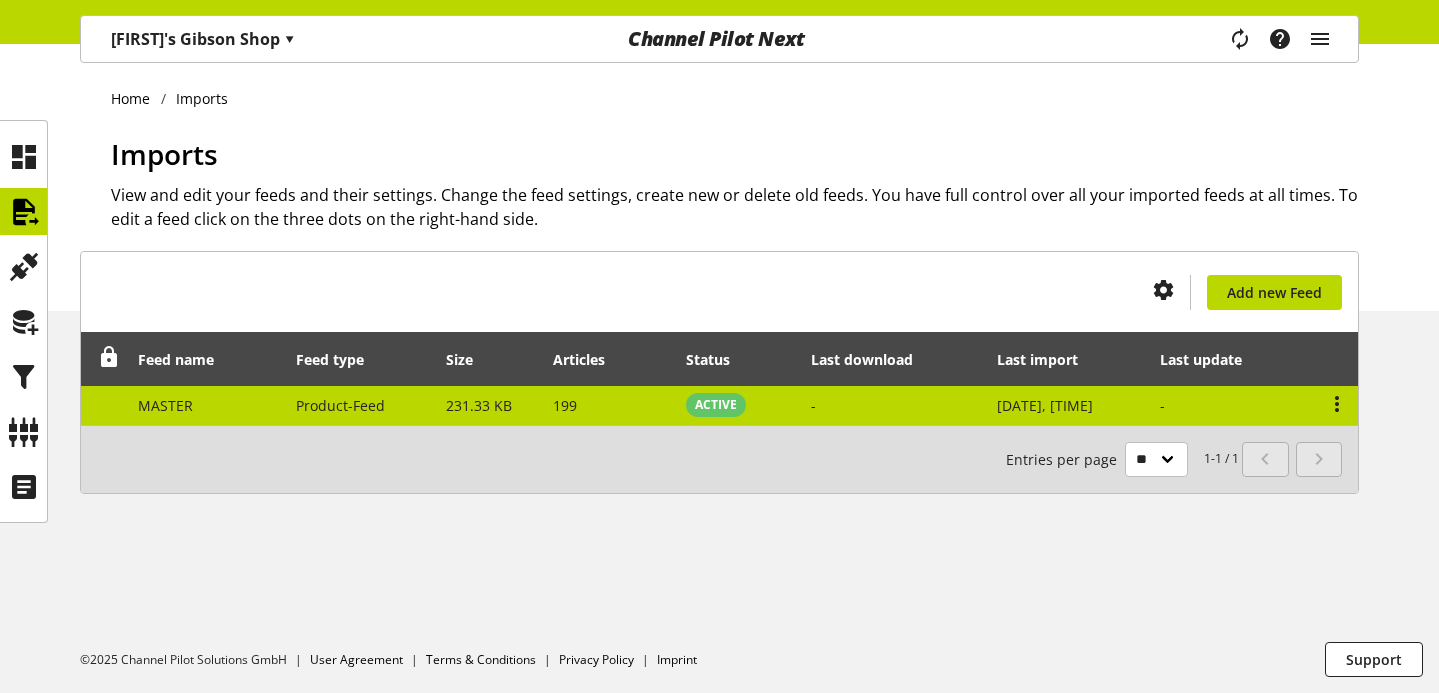 click on "ACTIVE" at bounding box center [738, 405] 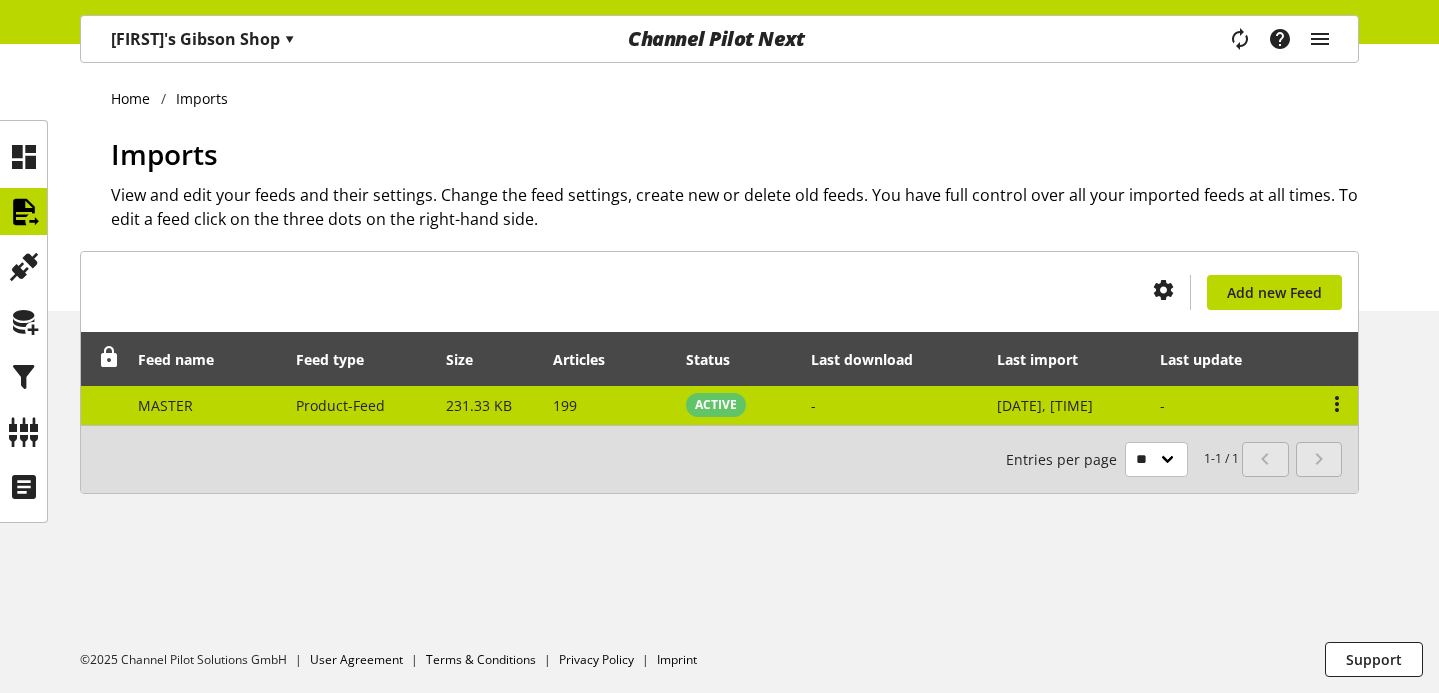 drag, startPoint x: 793, startPoint y: 410, endPoint x: 1126, endPoint y: 411, distance: 333.0015 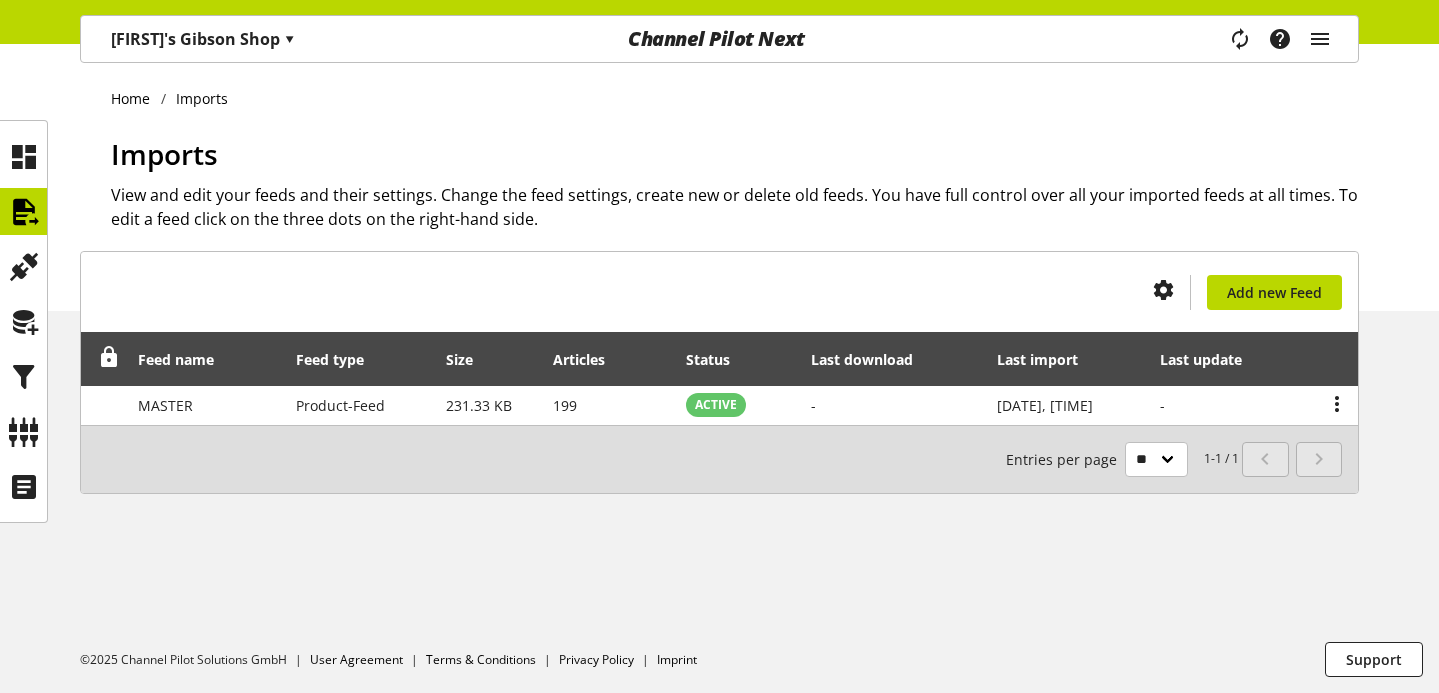 click on "Imports View and edit your feeds and their settings. Change the feed settings, create new or delete old feeds. You have full control over all your imported feeds at all times. To edit a feed click on the three dots on the right-hand side." at bounding box center (735, 222) 